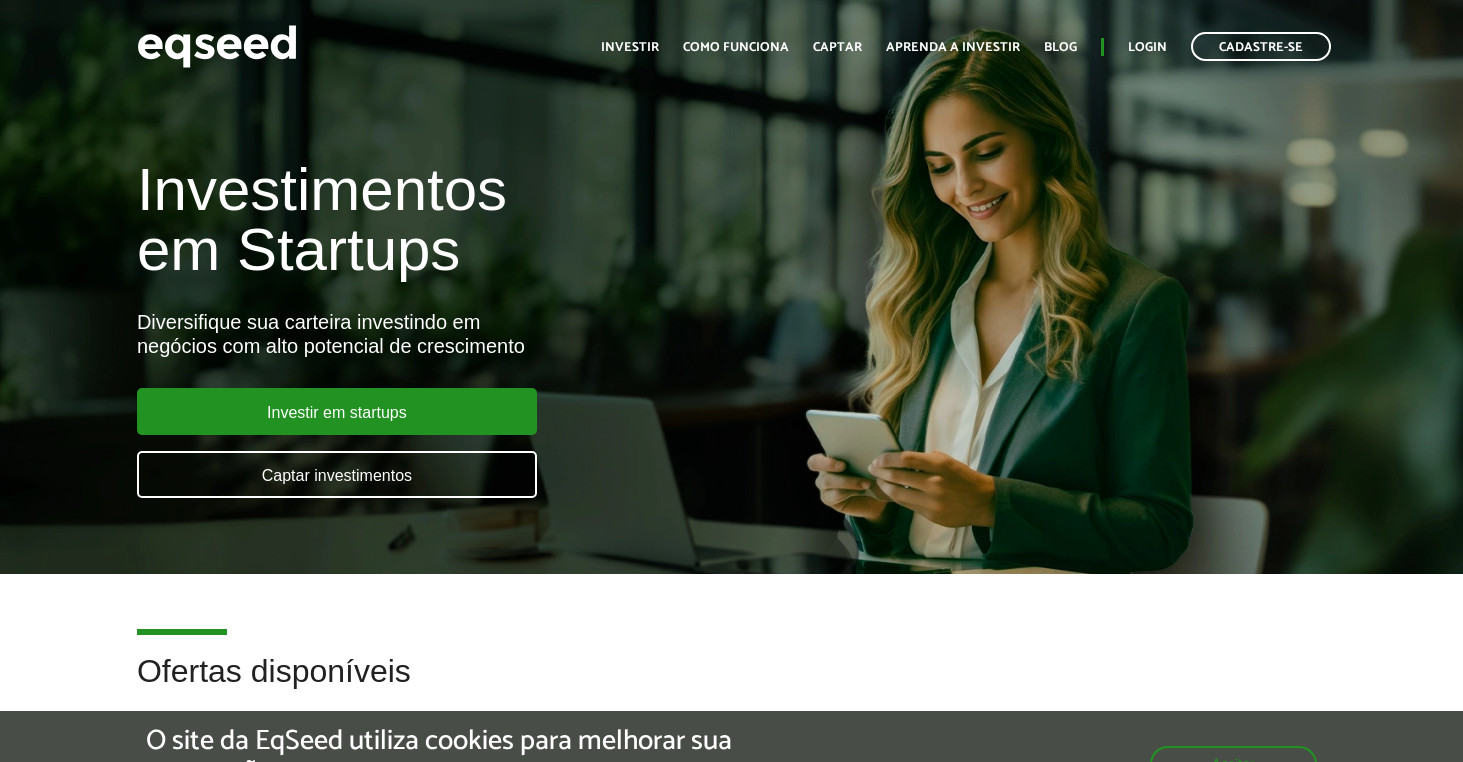 scroll, scrollTop: 0, scrollLeft: 0, axis: both 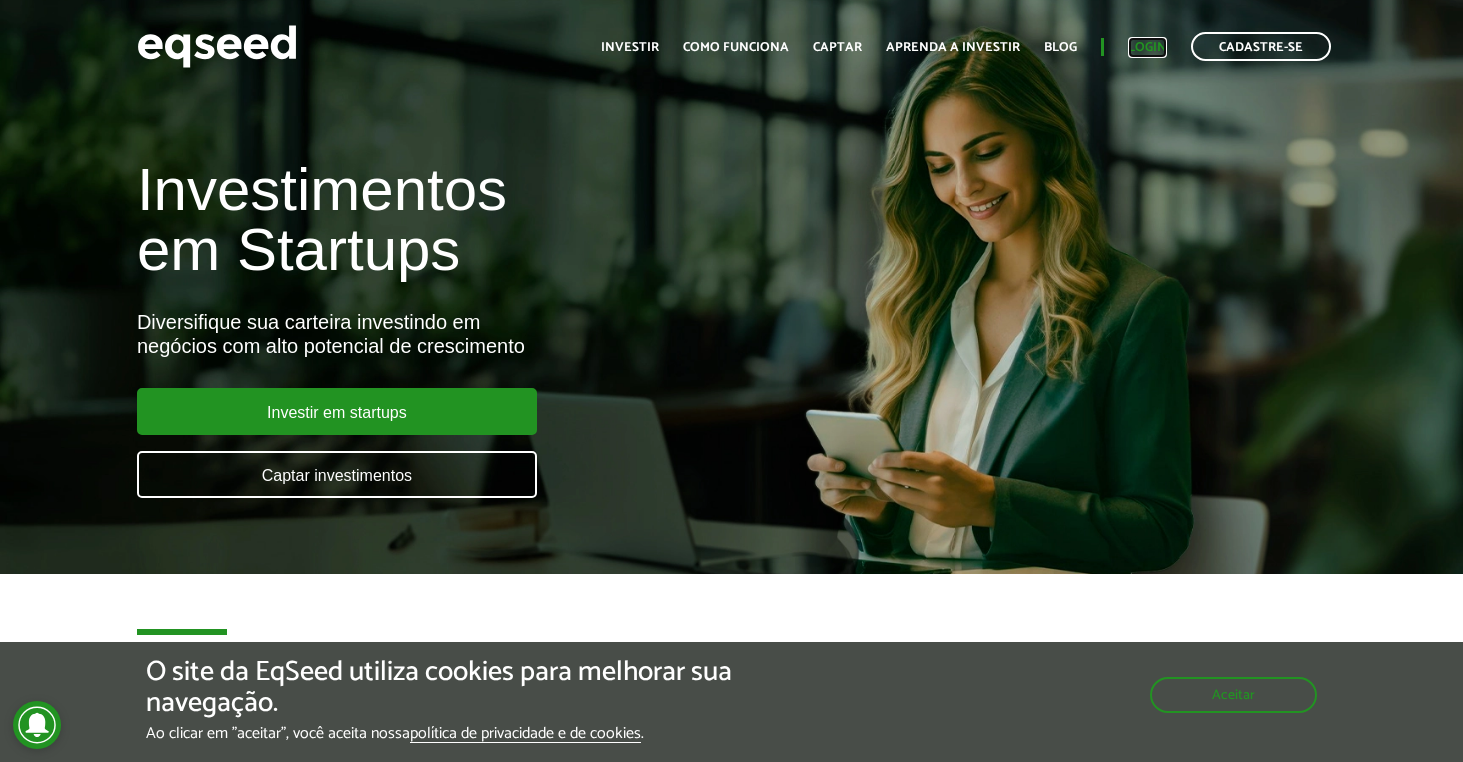 click on "Login" at bounding box center [1147, 47] 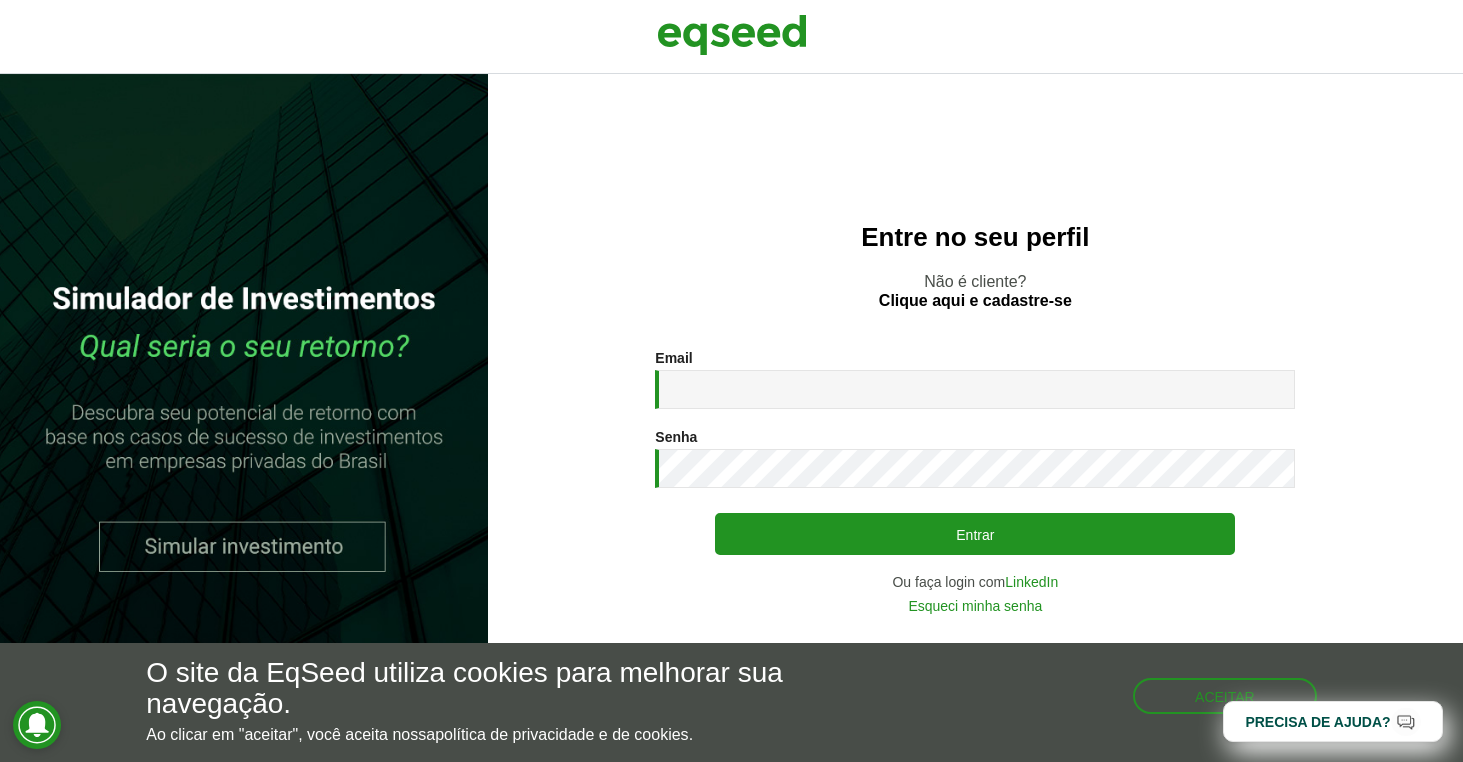 scroll, scrollTop: 0, scrollLeft: 0, axis: both 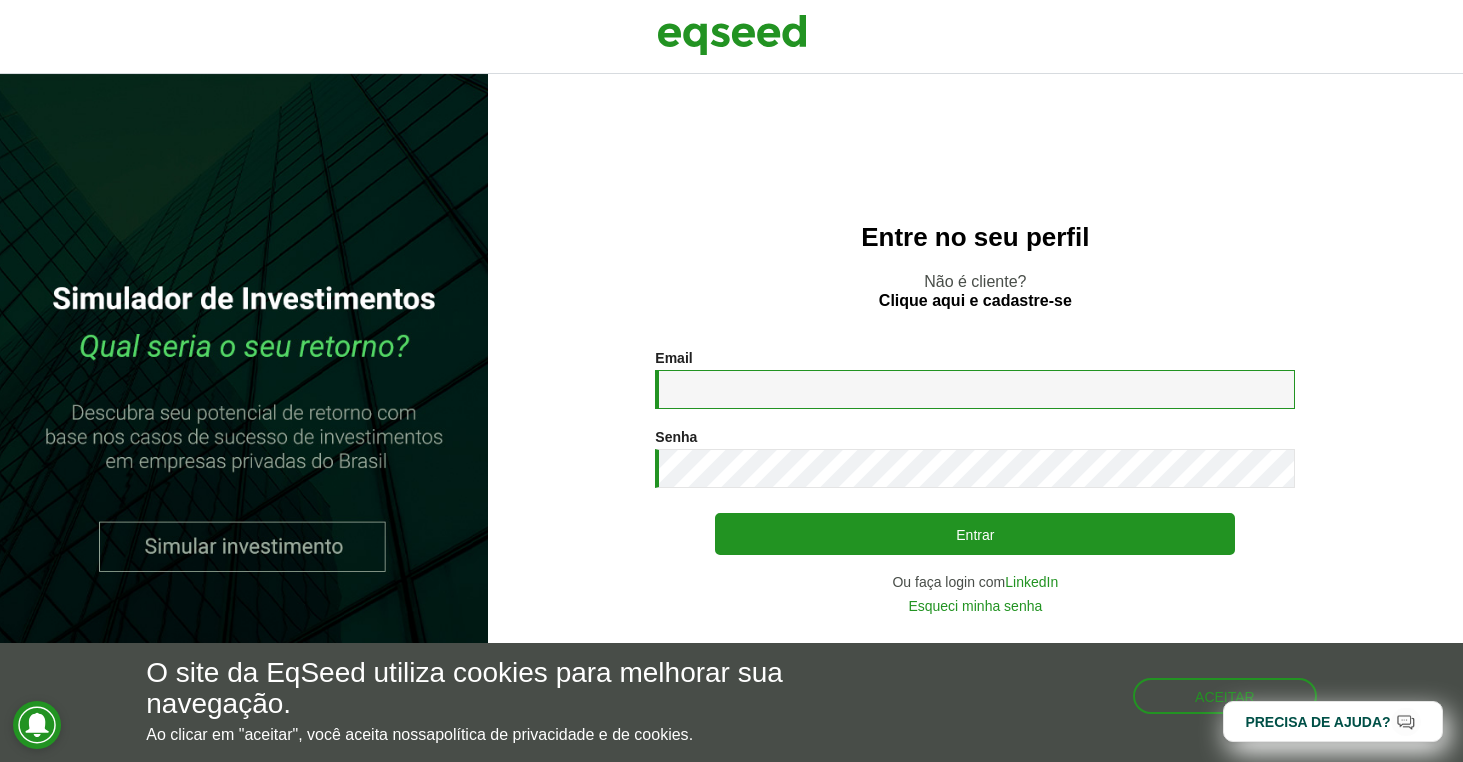 click on "Email  *" at bounding box center (975, 389) 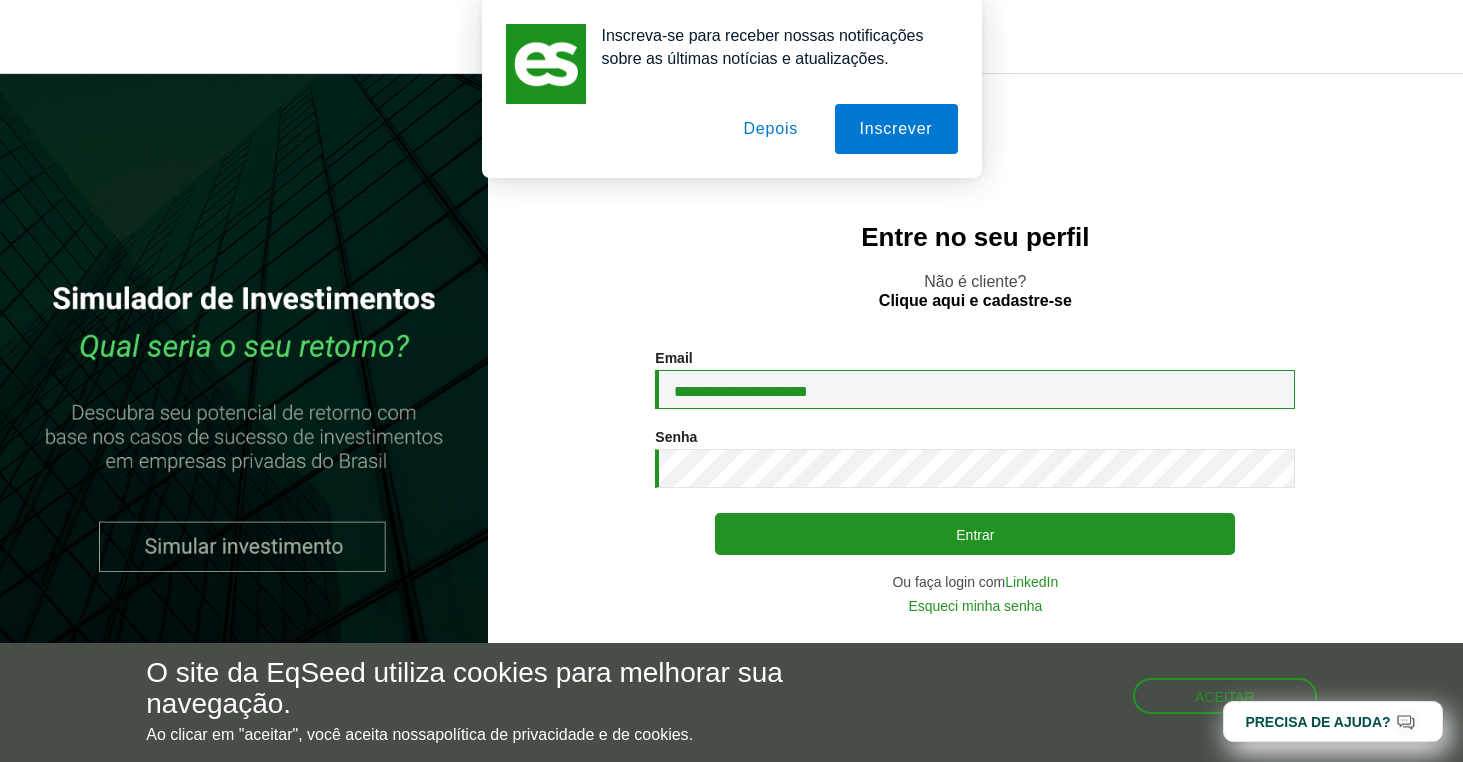 type on "**********" 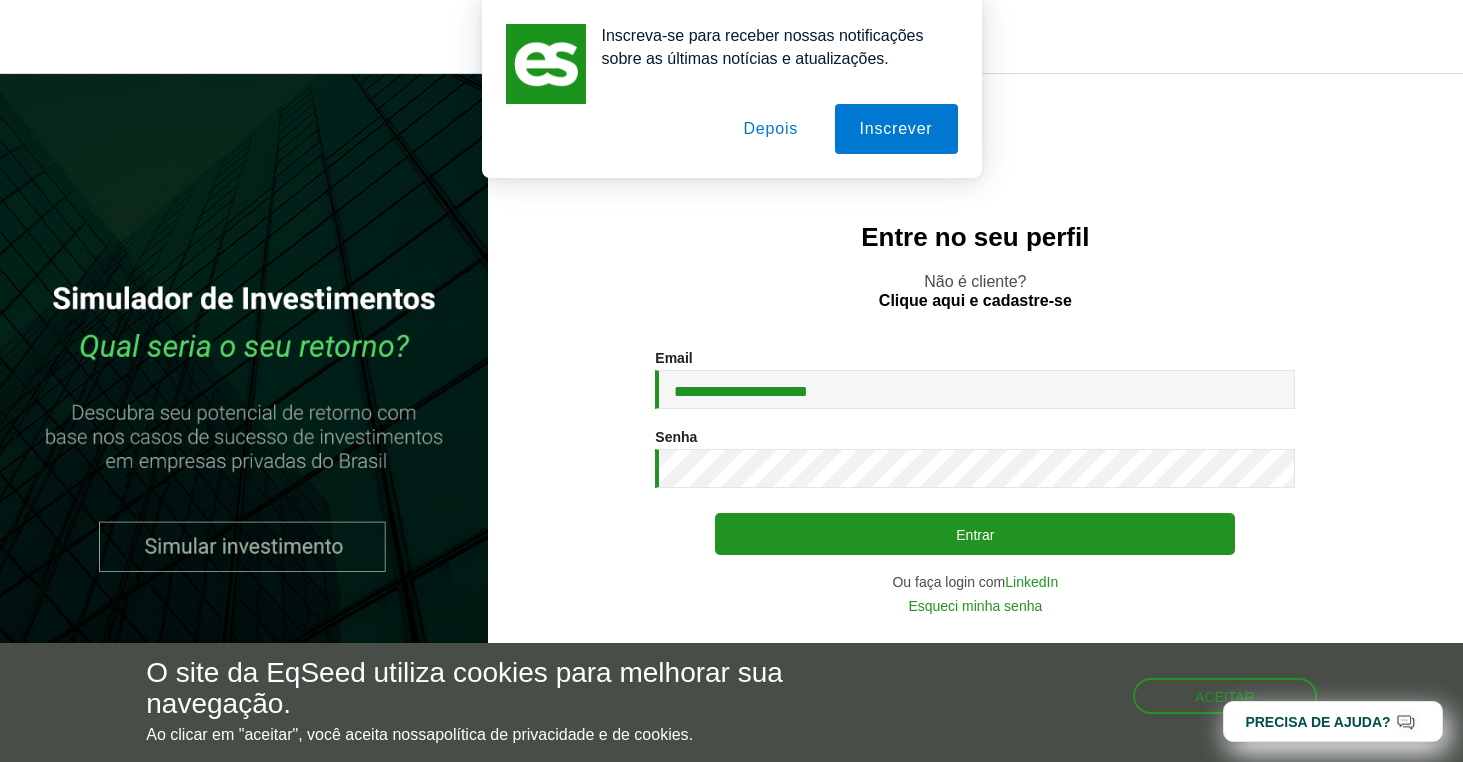 click on "Depois" at bounding box center [770, 129] 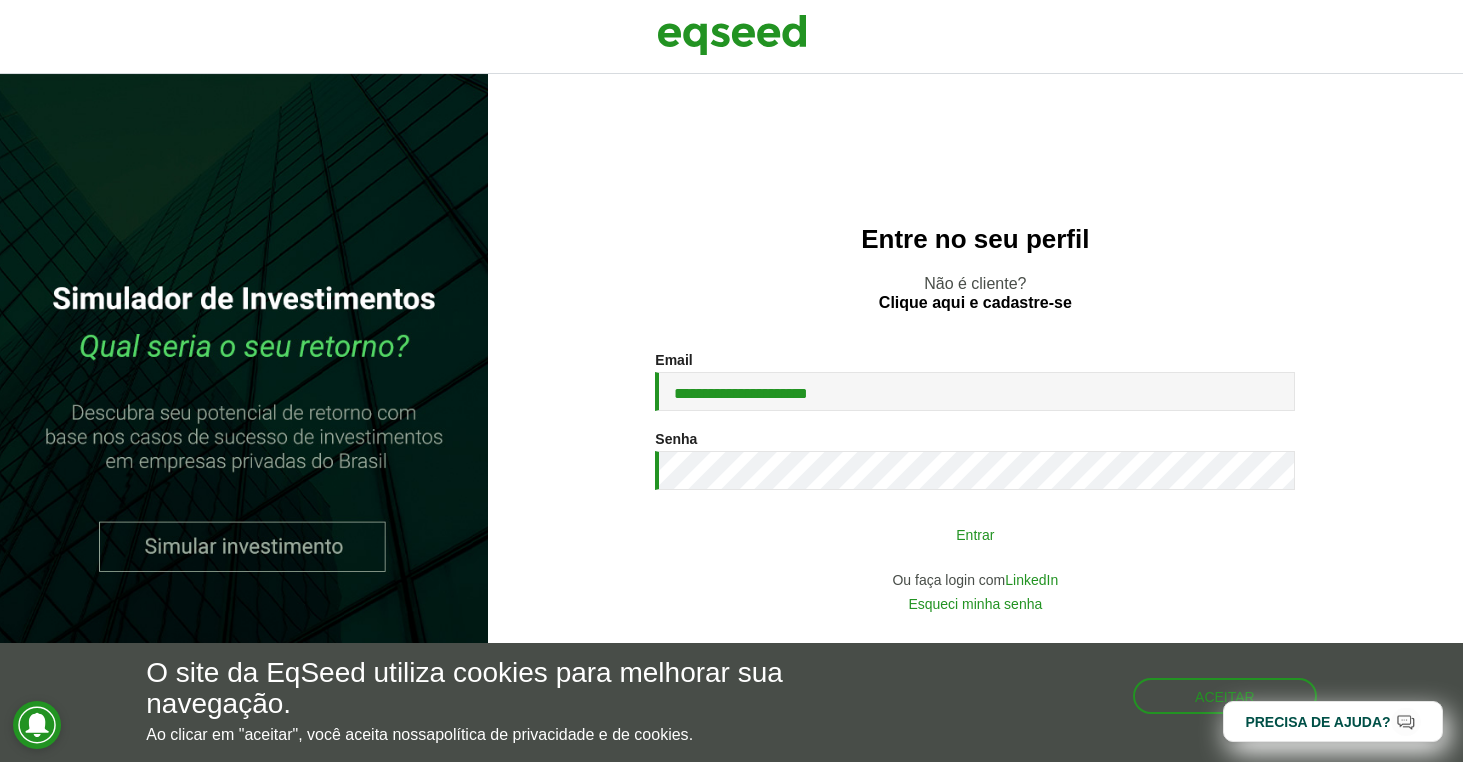 click on "Entrar" at bounding box center (975, 534) 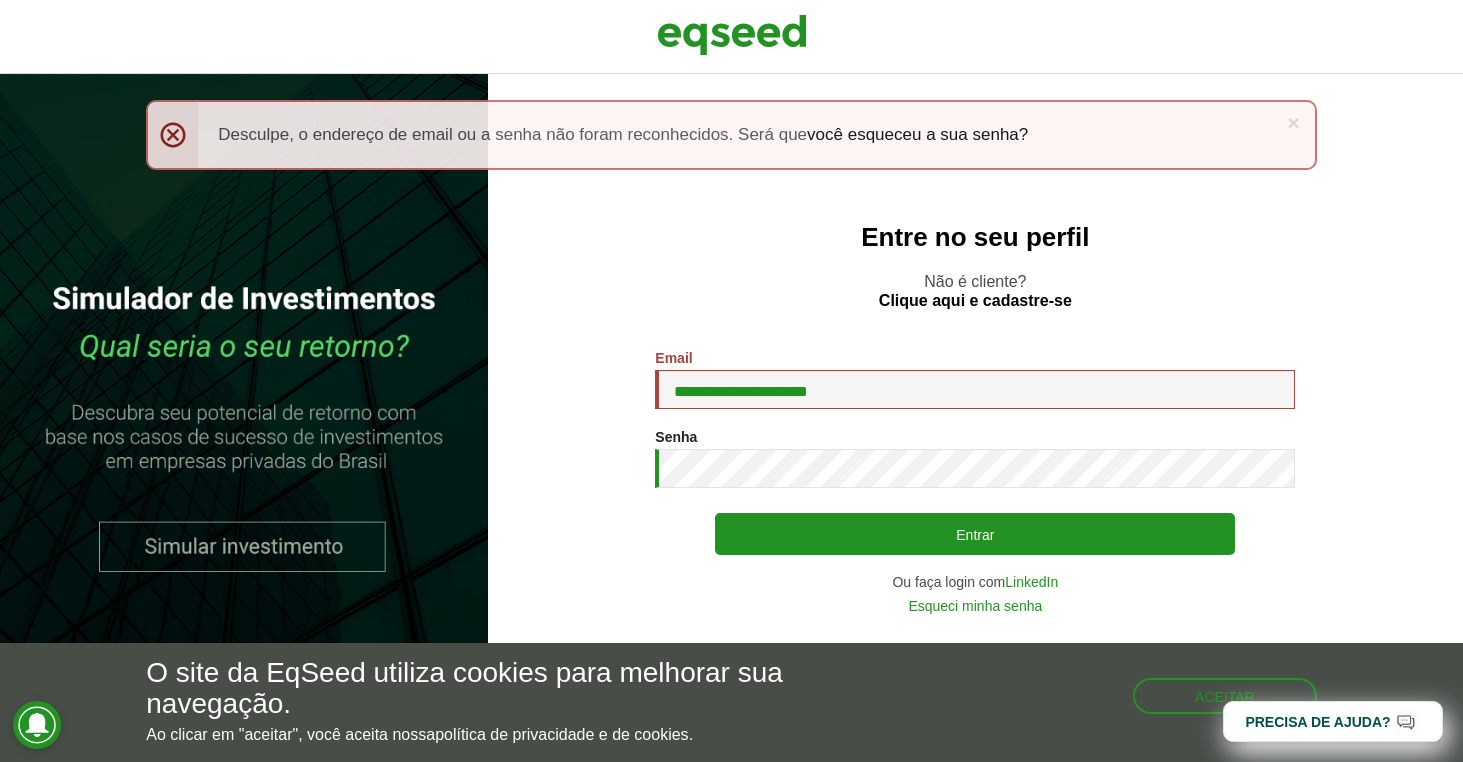 scroll, scrollTop: 0, scrollLeft: 0, axis: both 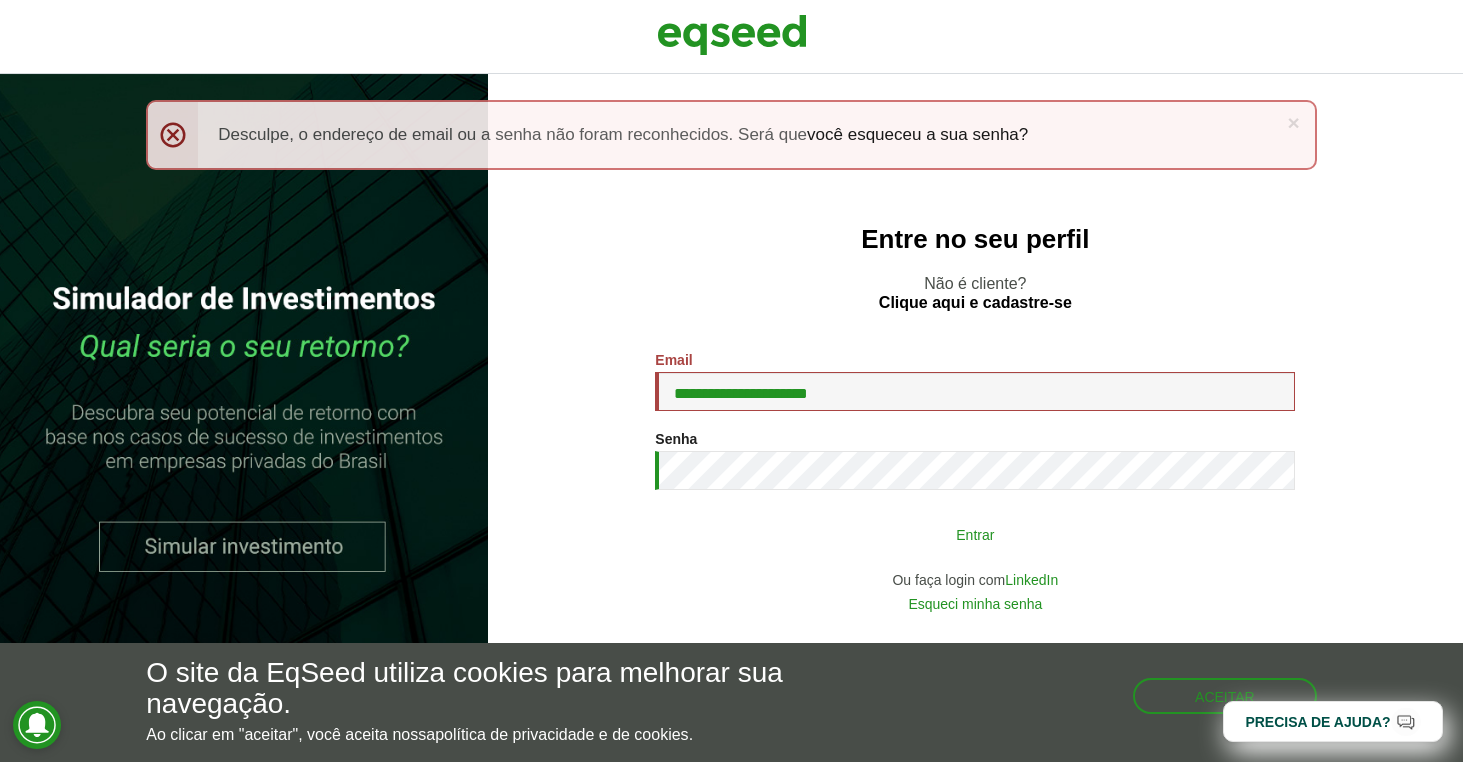 click on "Entrar" at bounding box center (975, 534) 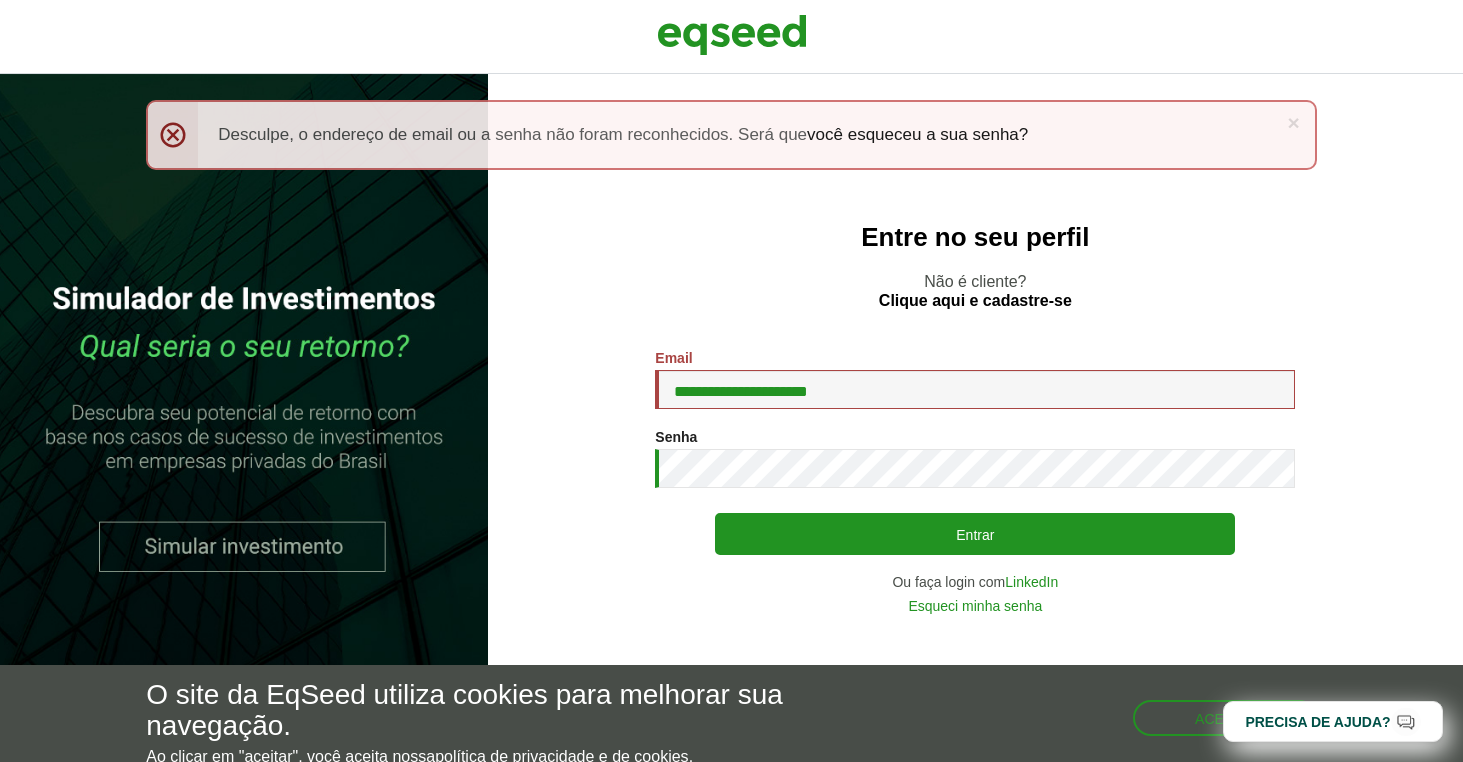 scroll, scrollTop: 0, scrollLeft: 0, axis: both 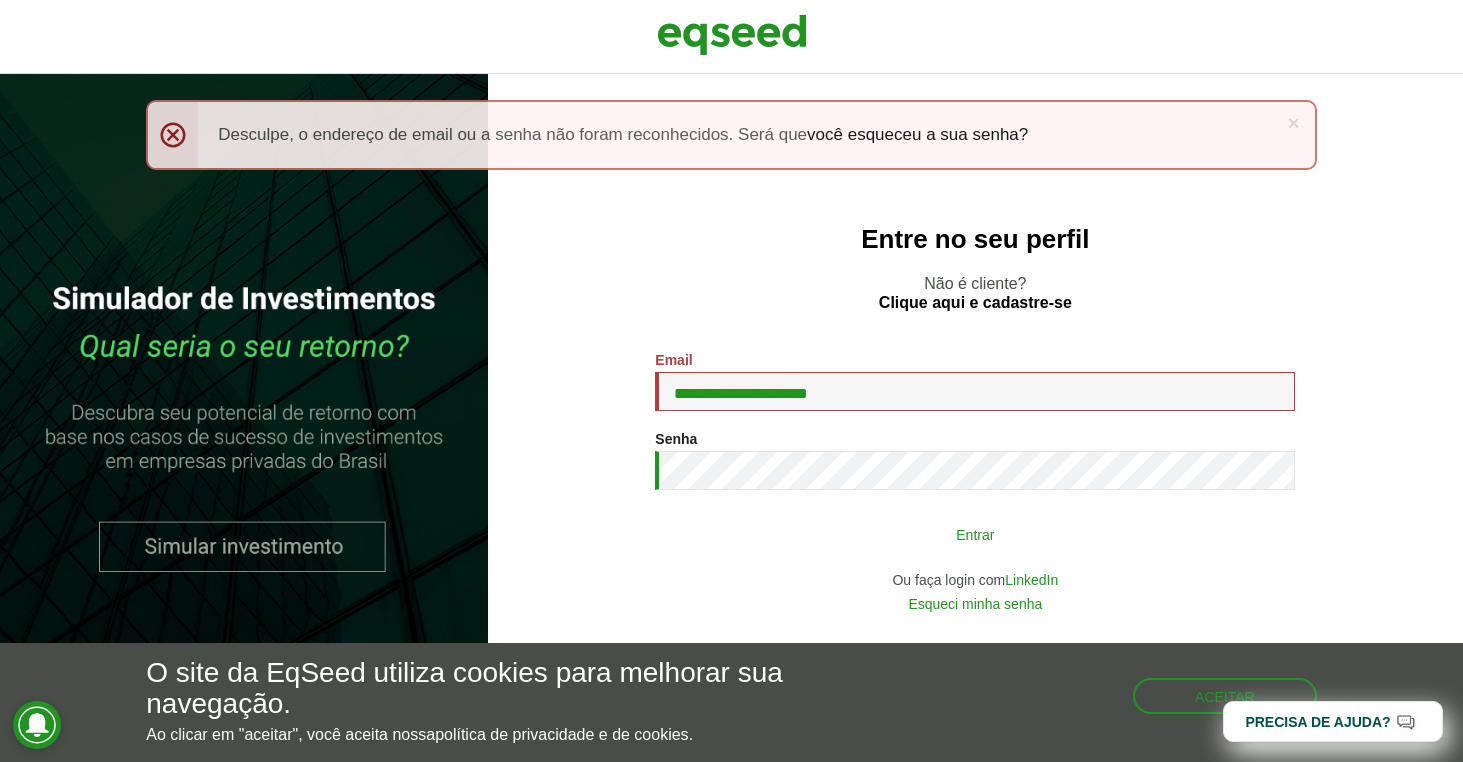 click on "Entrar" at bounding box center (975, 534) 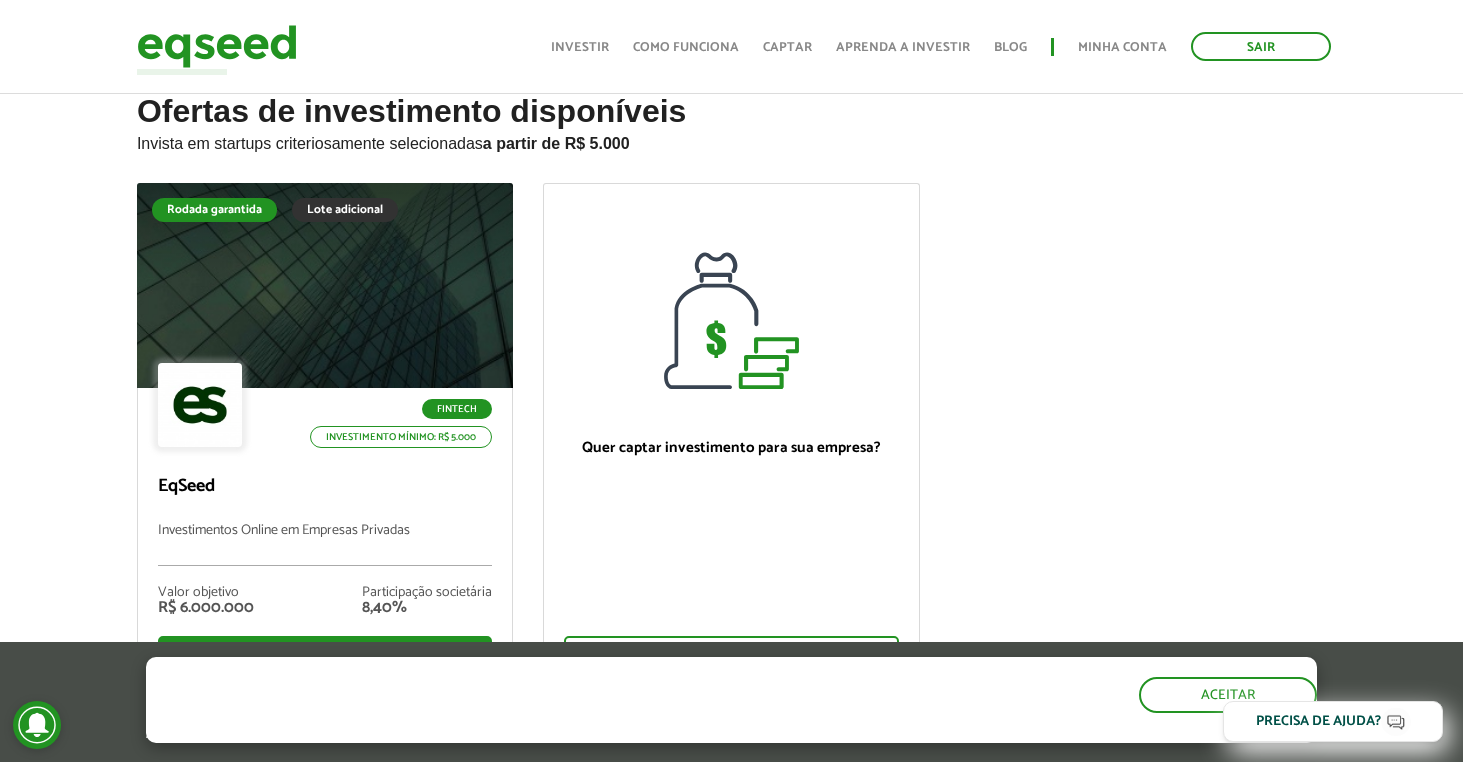 scroll, scrollTop: 0, scrollLeft: 0, axis: both 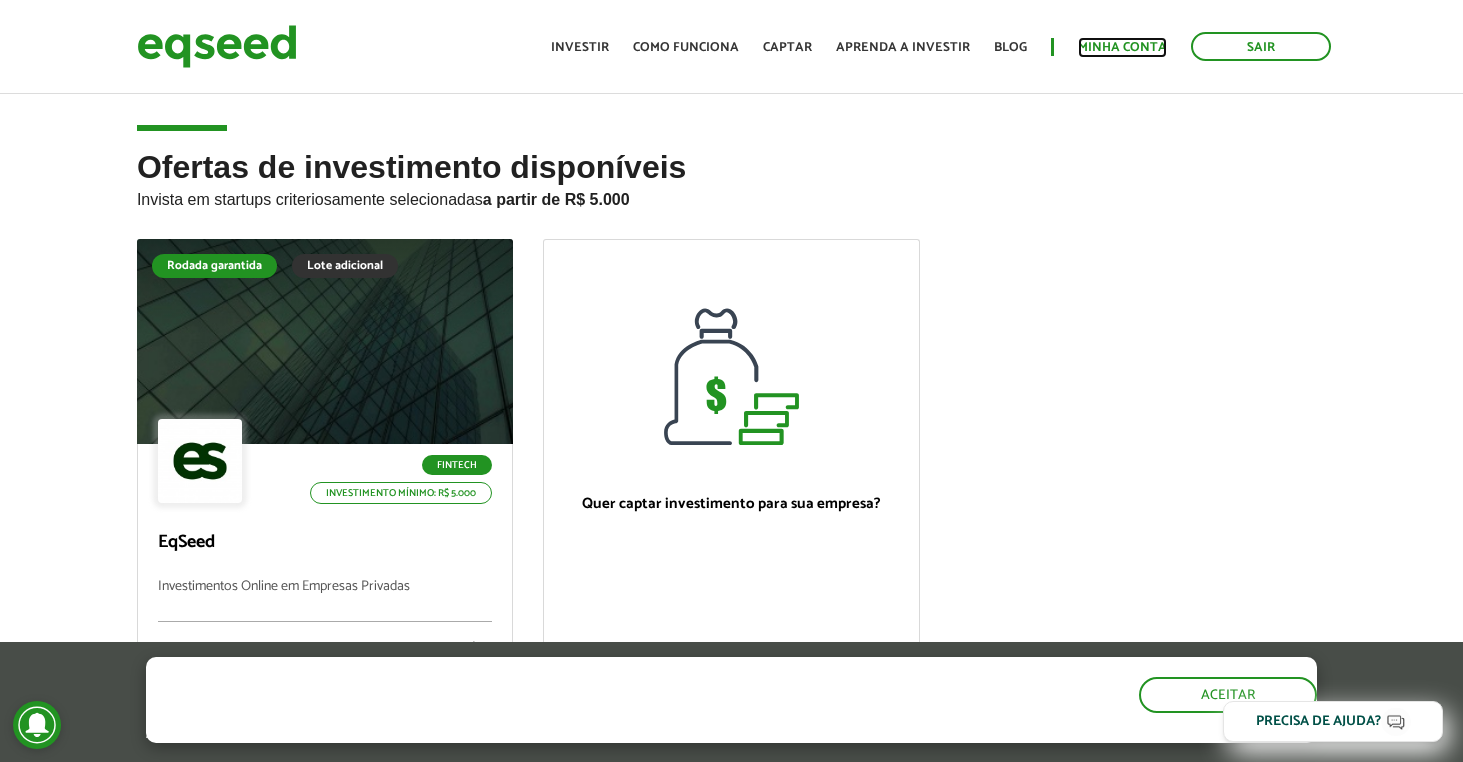 click on "Minha conta" at bounding box center (1122, 47) 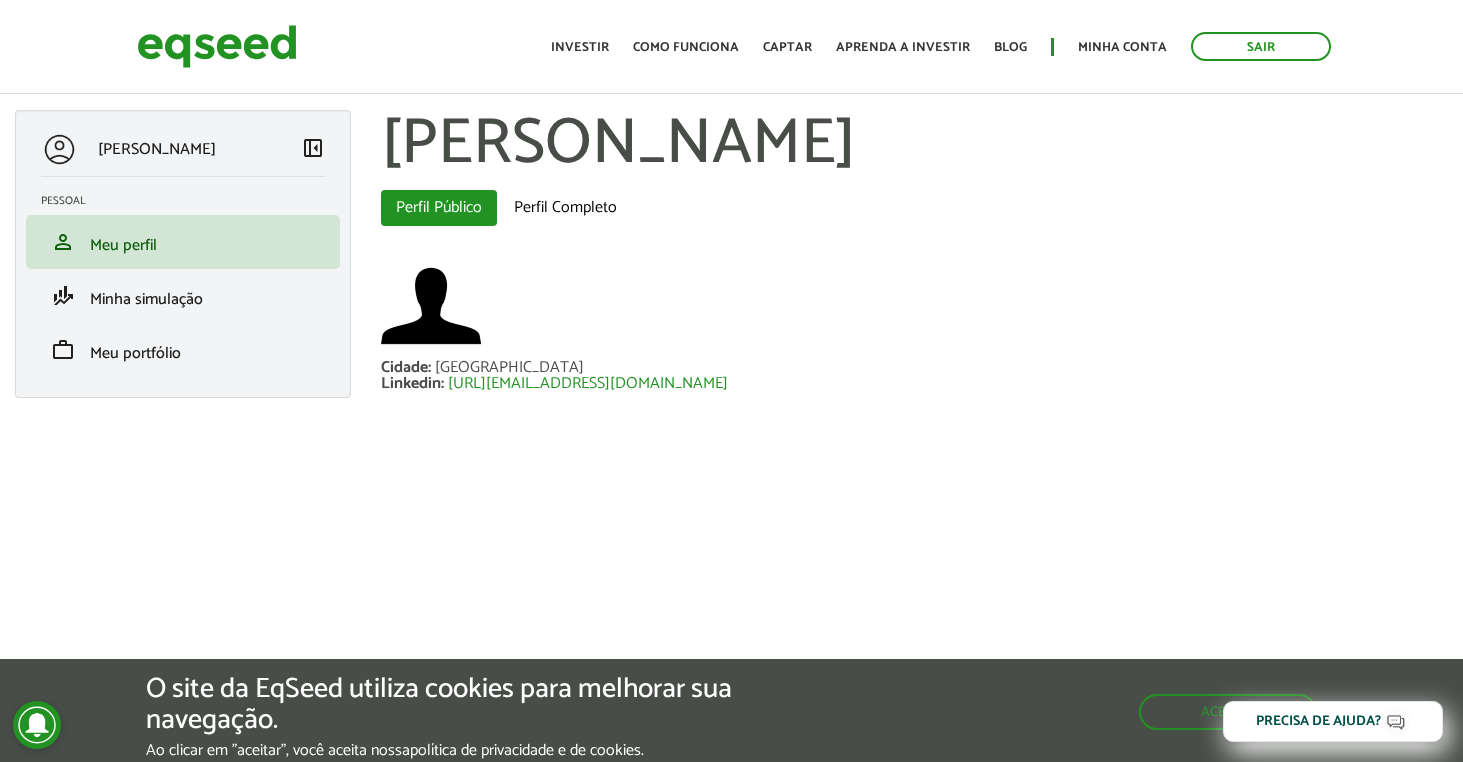 scroll, scrollTop: 0, scrollLeft: 0, axis: both 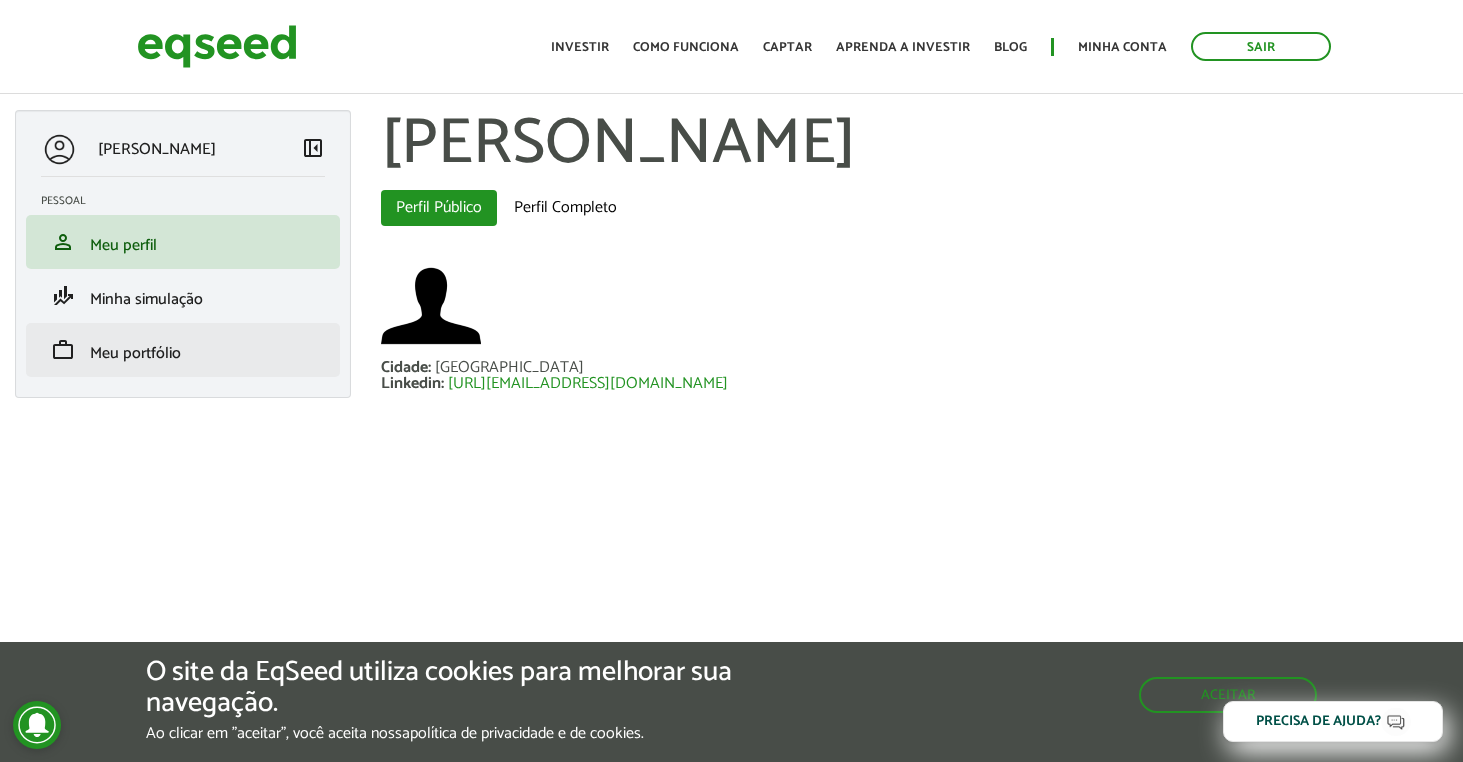 click on "work Meu portfólio" at bounding box center [183, 350] 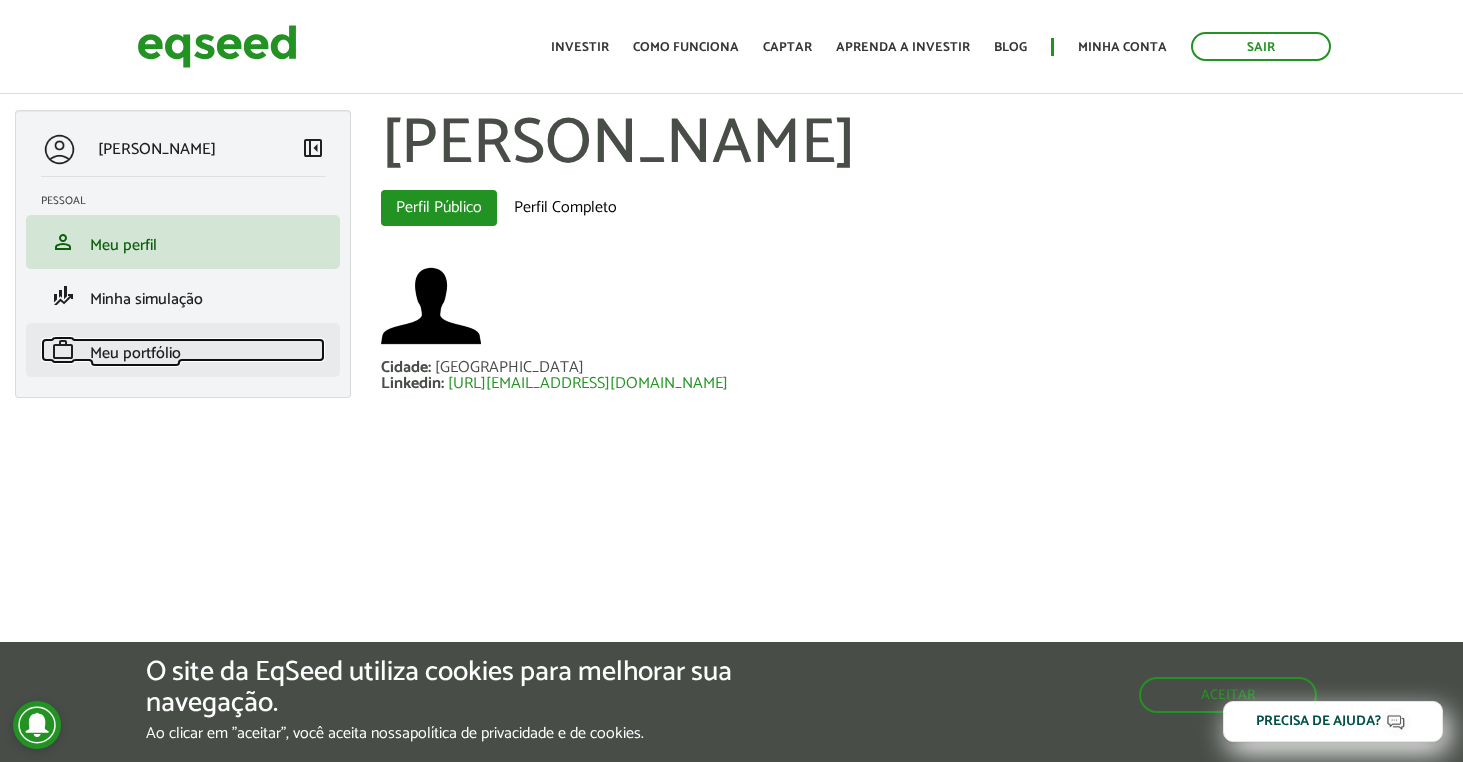 click on "Meu portfólio" at bounding box center [135, 353] 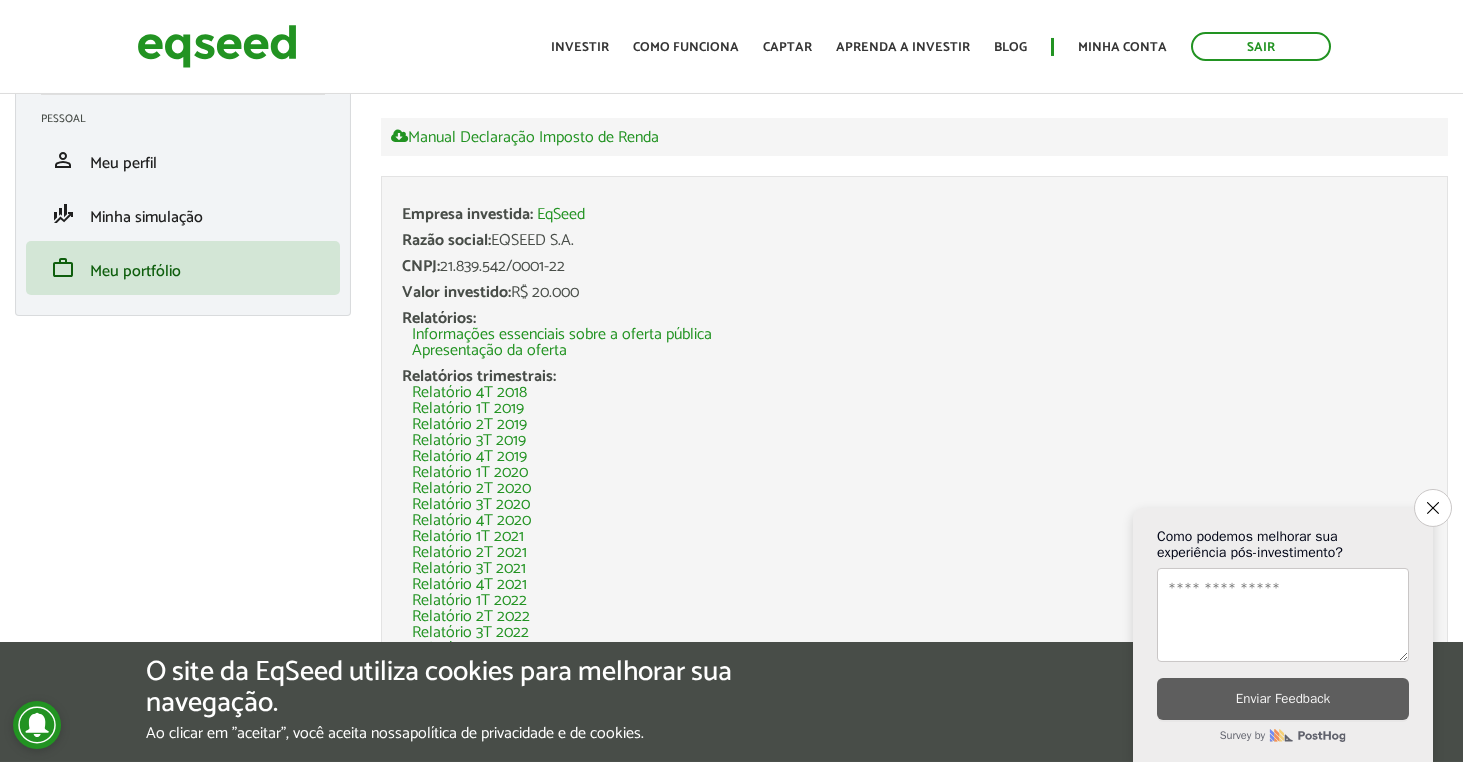 scroll, scrollTop: 0, scrollLeft: 0, axis: both 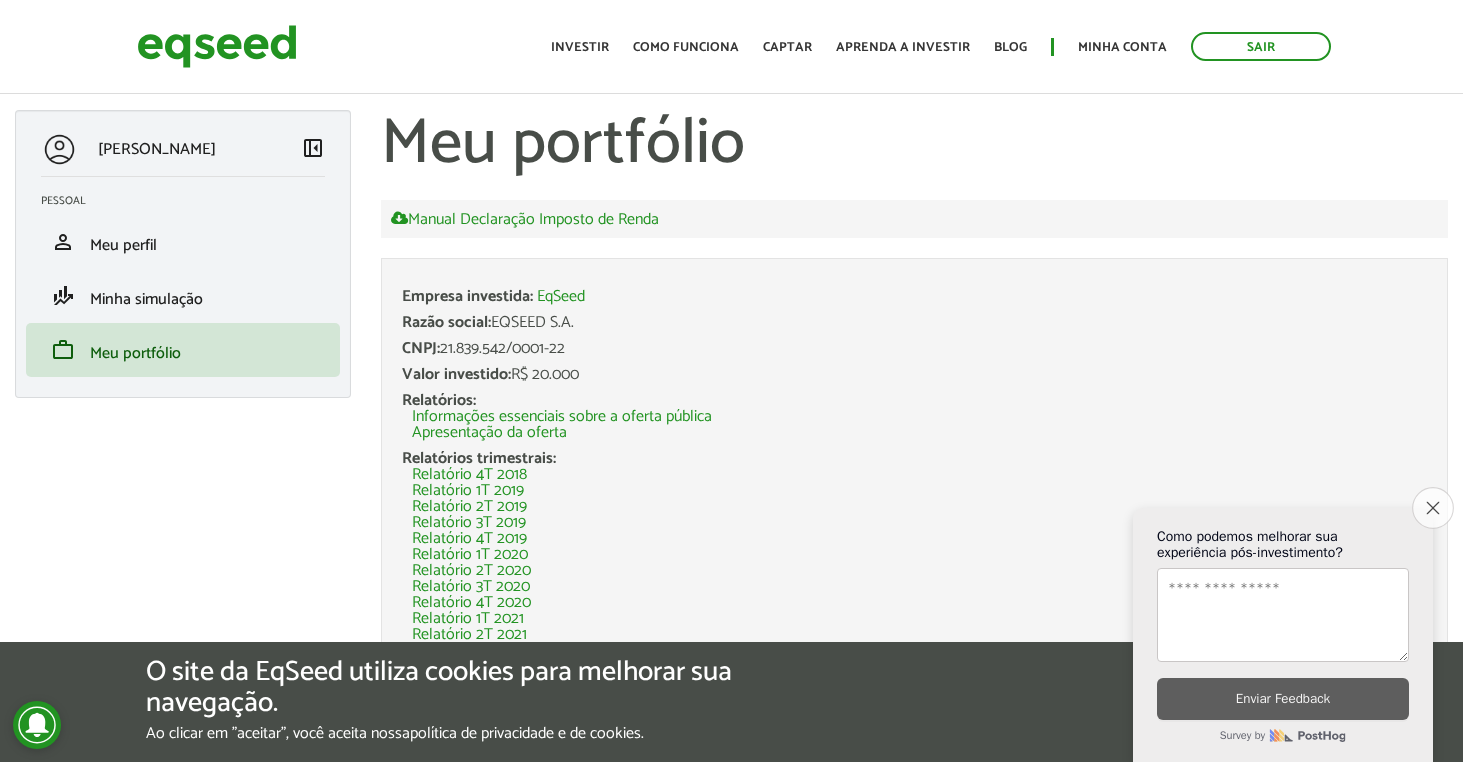 click on "Close survey" 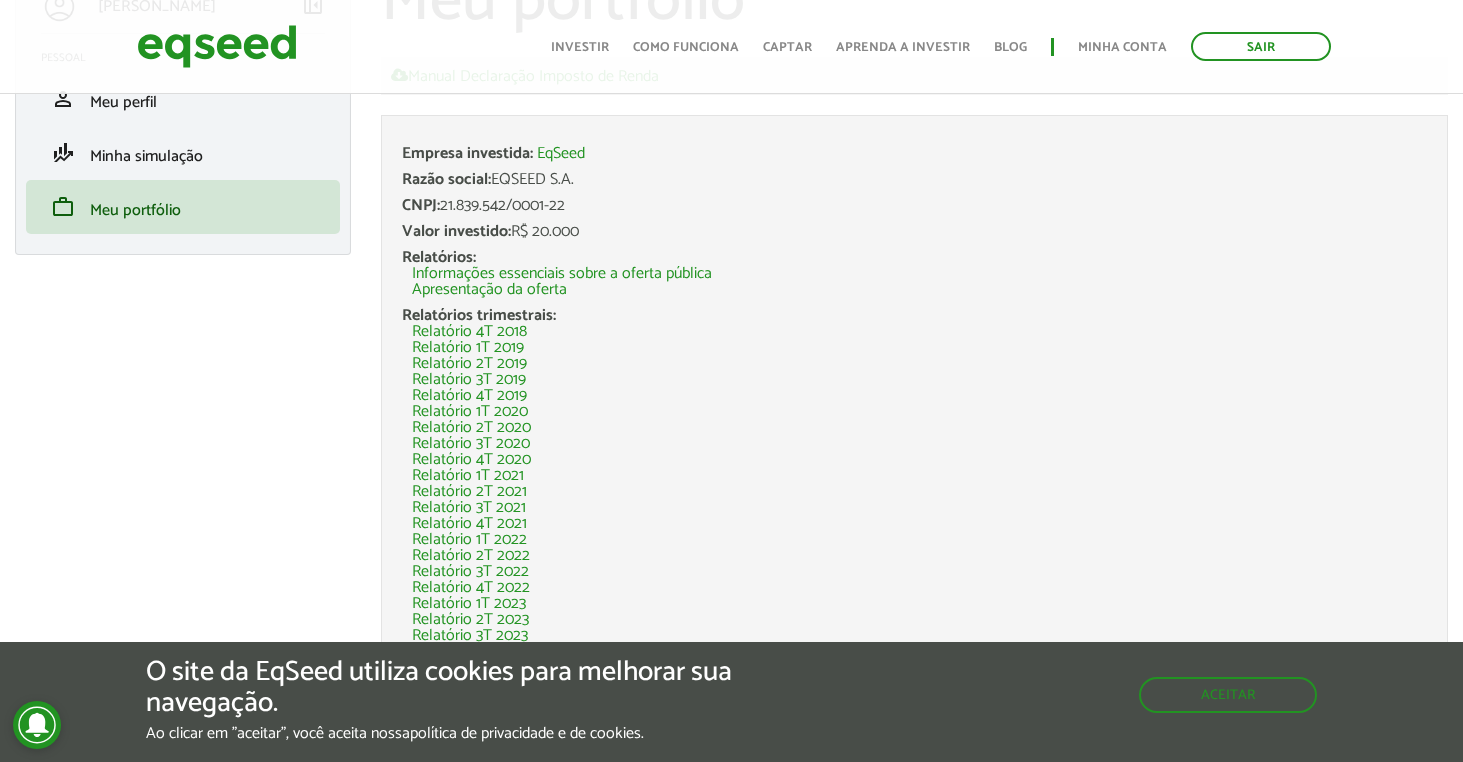 scroll, scrollTop: 264, scrollLeft: 0, axis: vertical 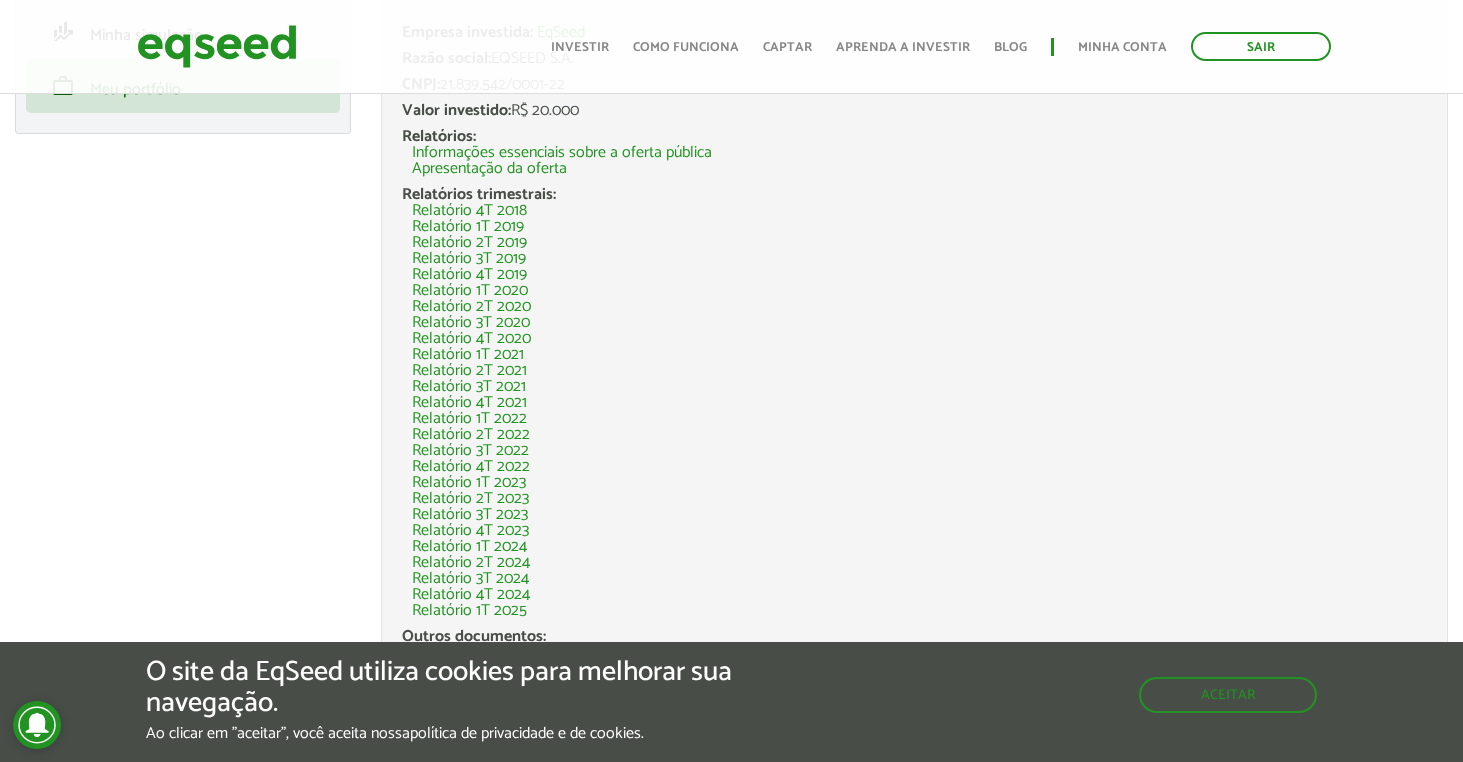 click on "O site da EqSeed utiliza cookies para melhorar sua navegação.
Ao clicar em "aceitar", você aceita nossa  política de privacidade e de cookies .
Aceitar" at bounding box center (731, 700) 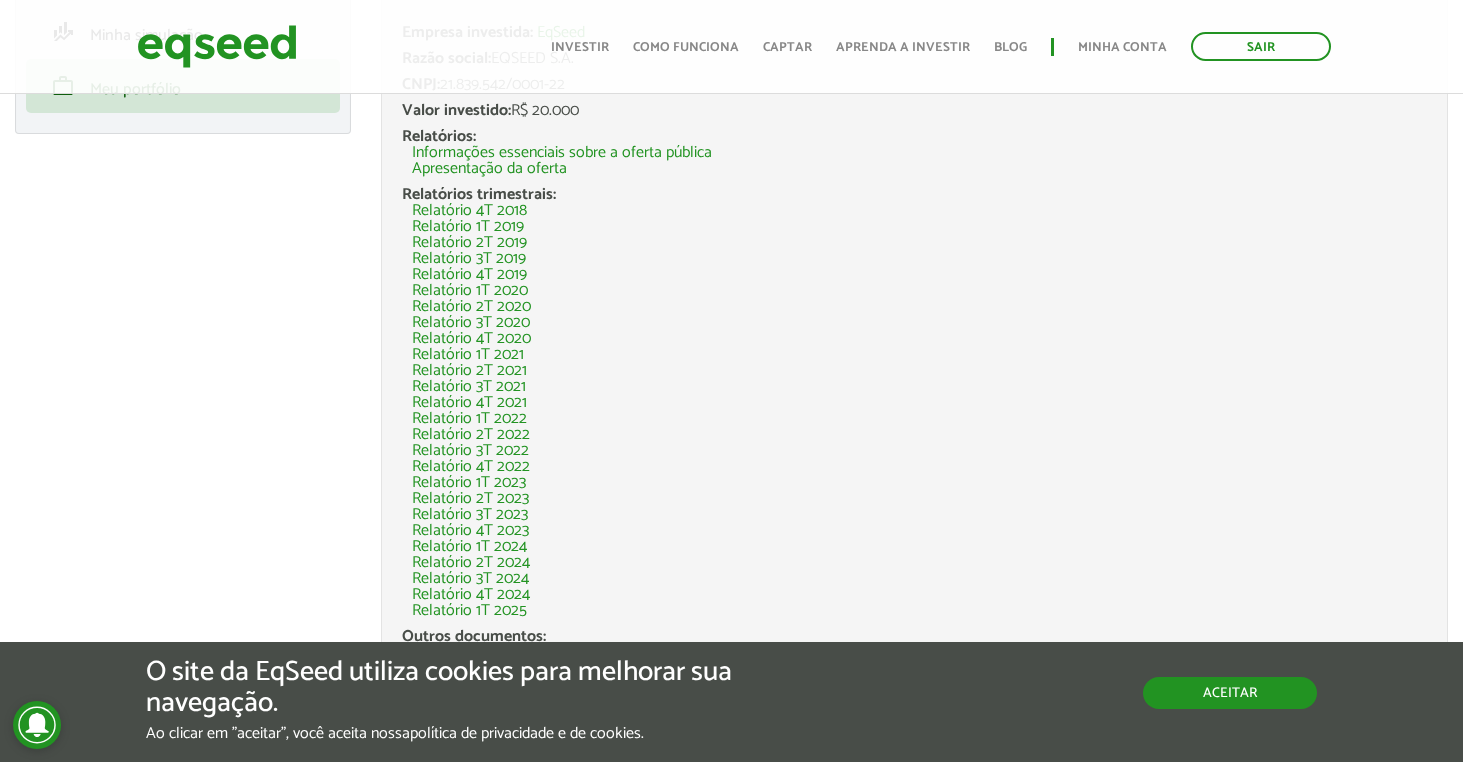 click on "Aceitar" at bounding box center (1230, 693) 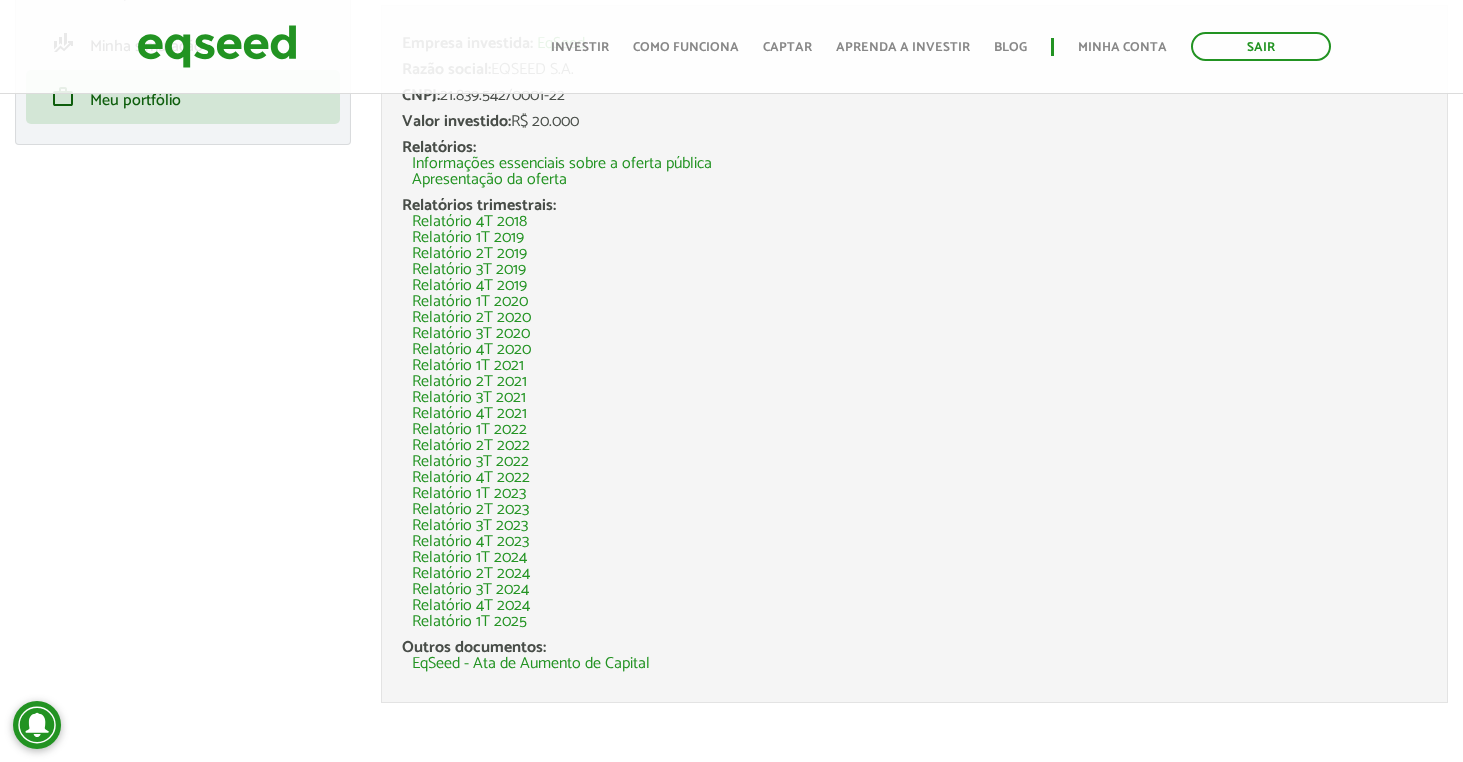 scroll, scrollTop: 264, scrollLeft: 0, axis: vertical 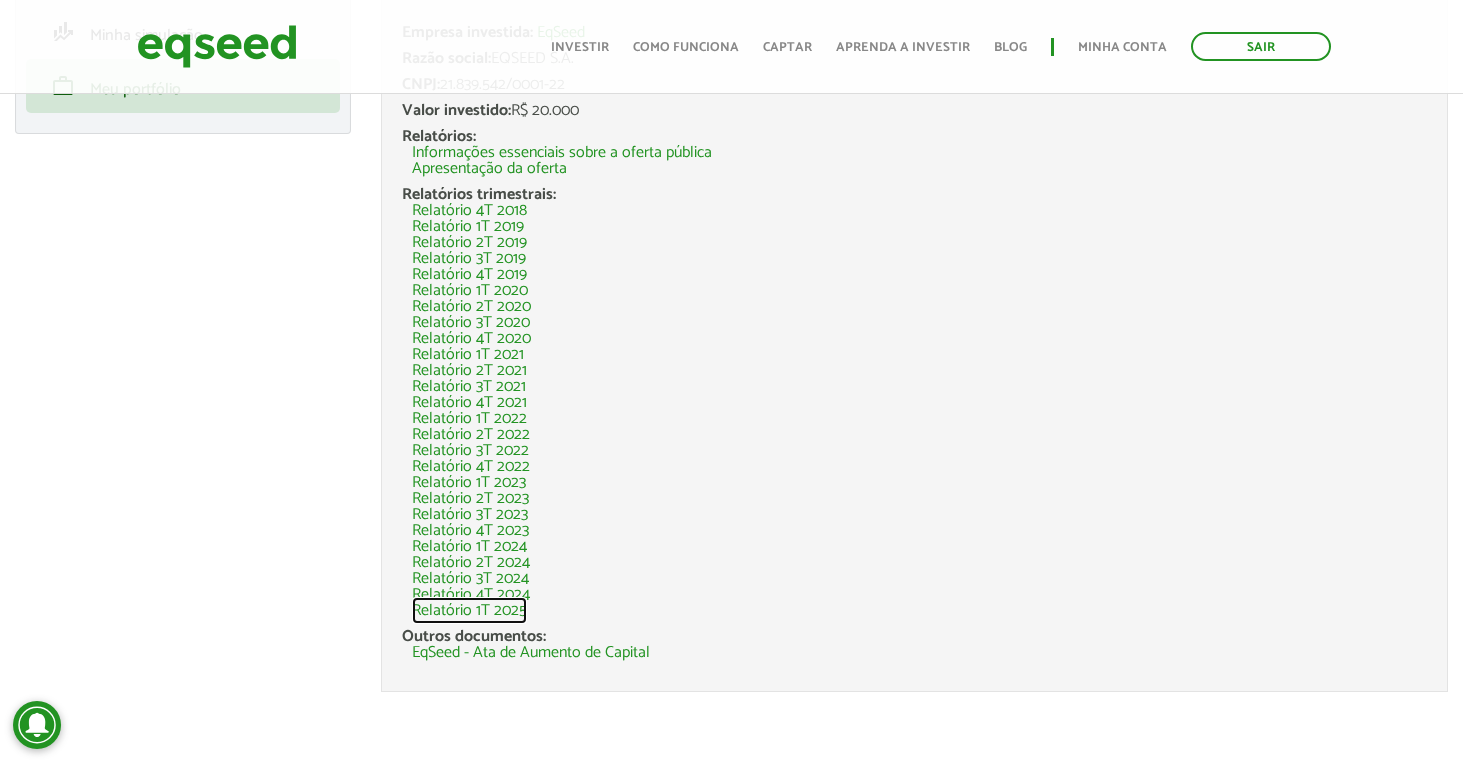 click on "Relatório 1T 2025" at bounding box center (469, 611) 